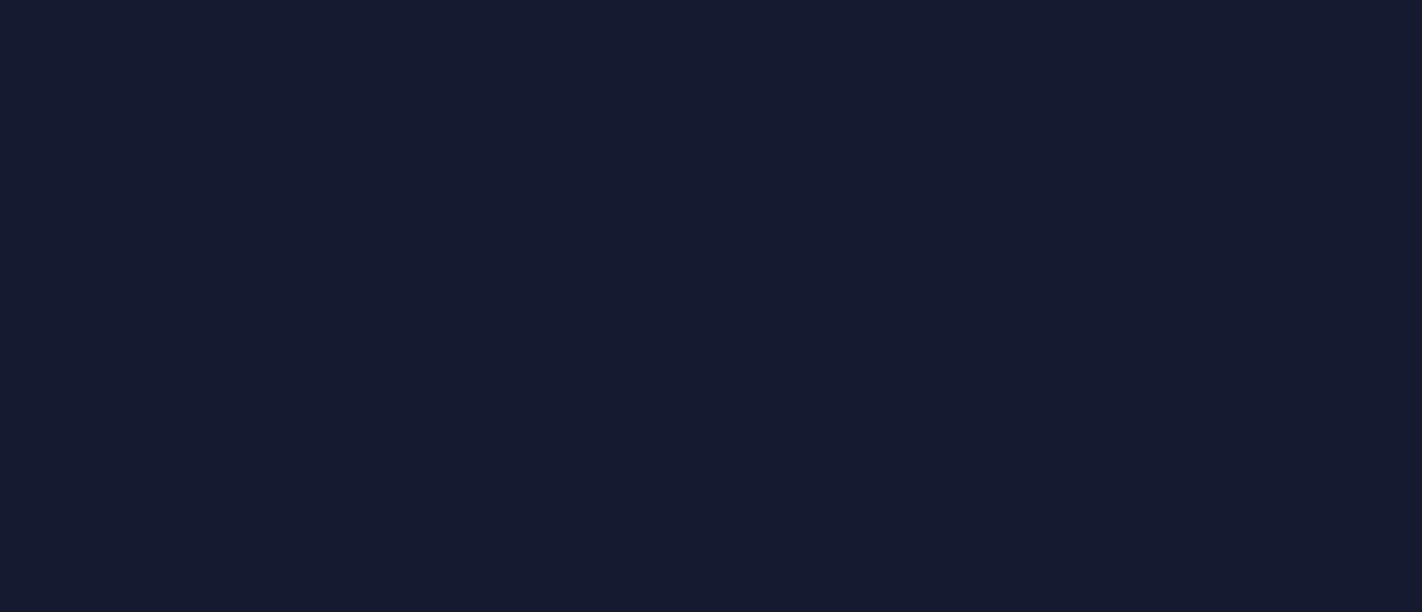 scroll, scrollTop: 0, scrollLeft: 0, axis: both 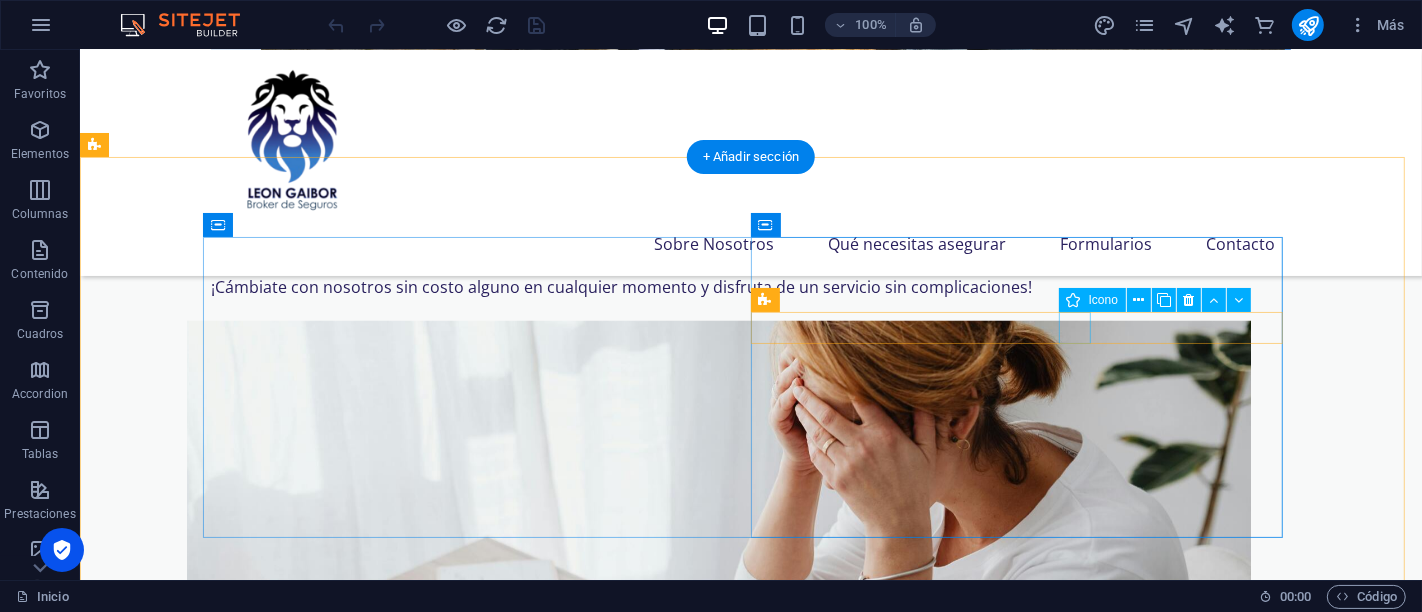 click at bounding box center [476, 4162] 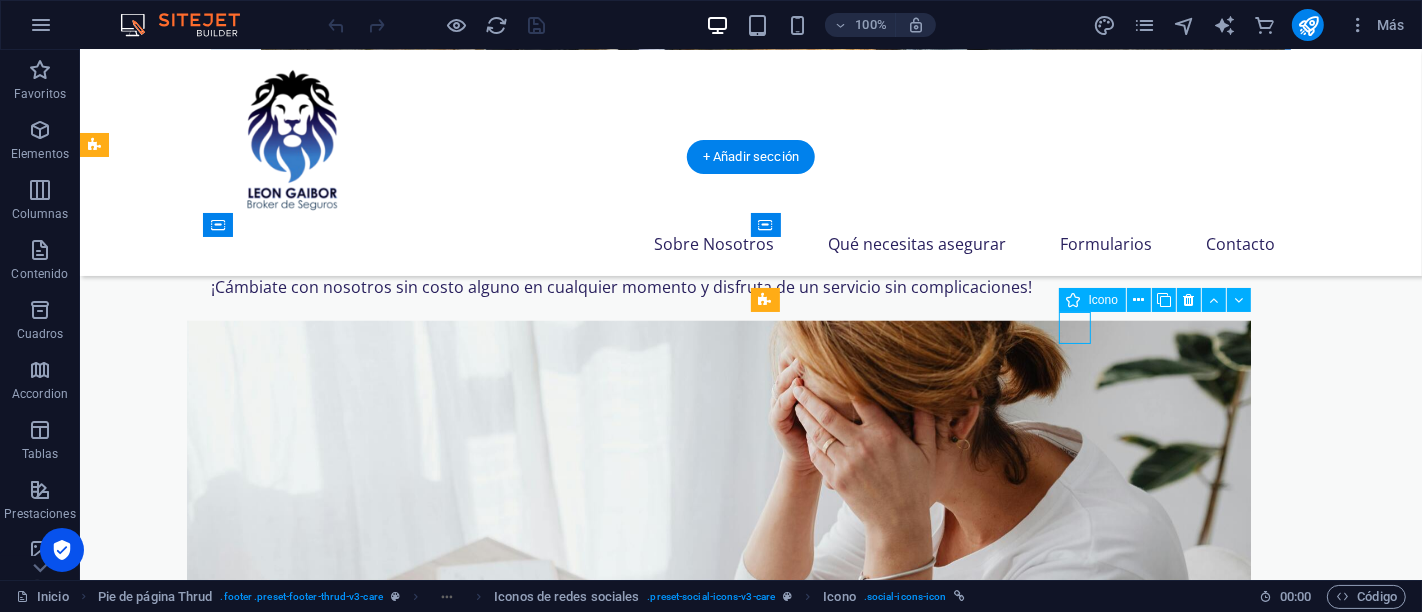 click at bounding box center [476, 4162] 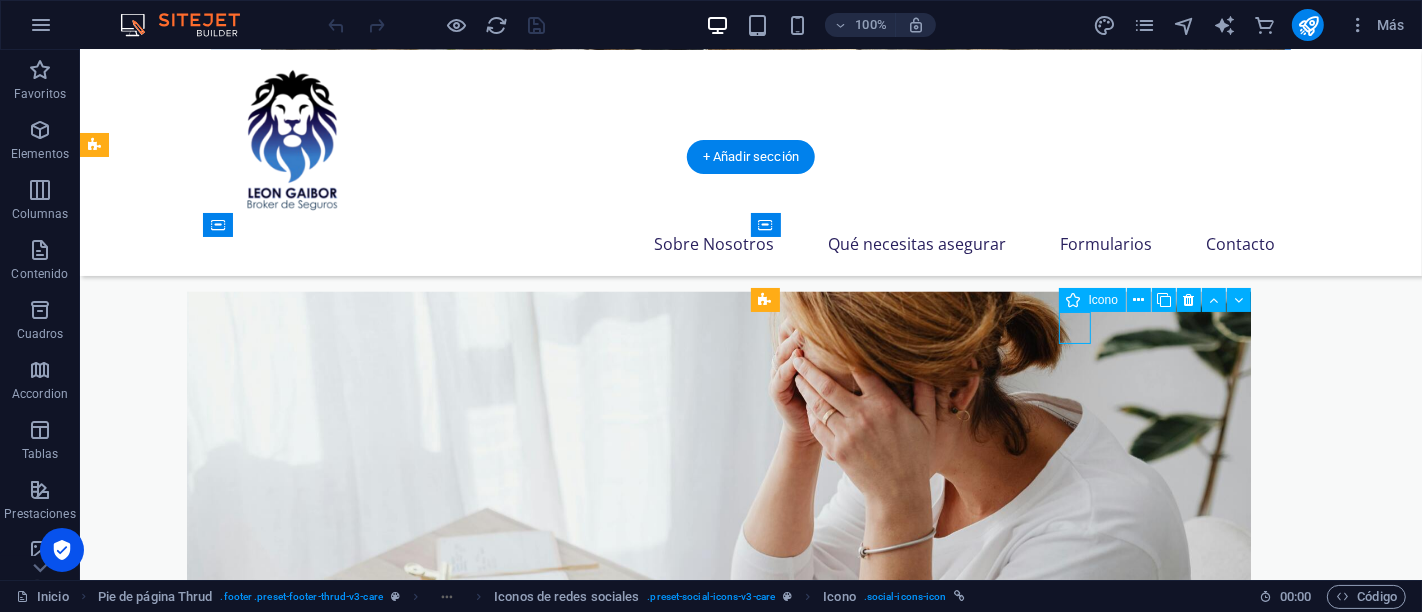 select on "xMidYMid" 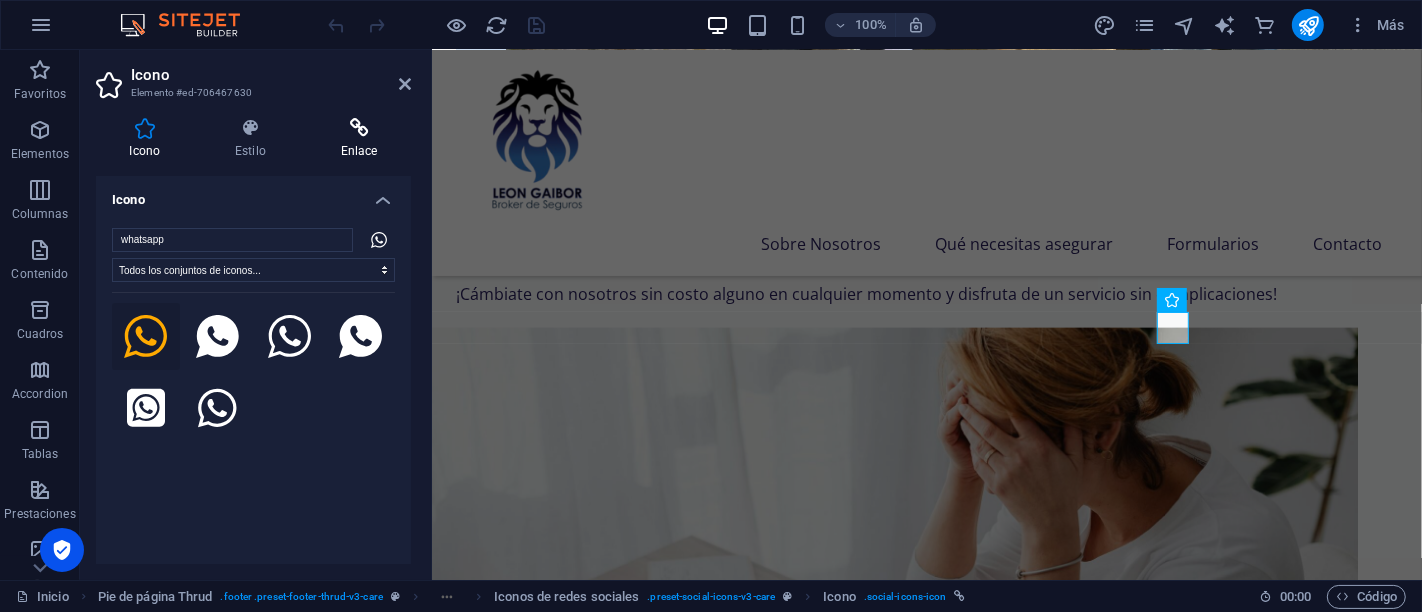 click on "Enlace" at bounding box center [359, 139] 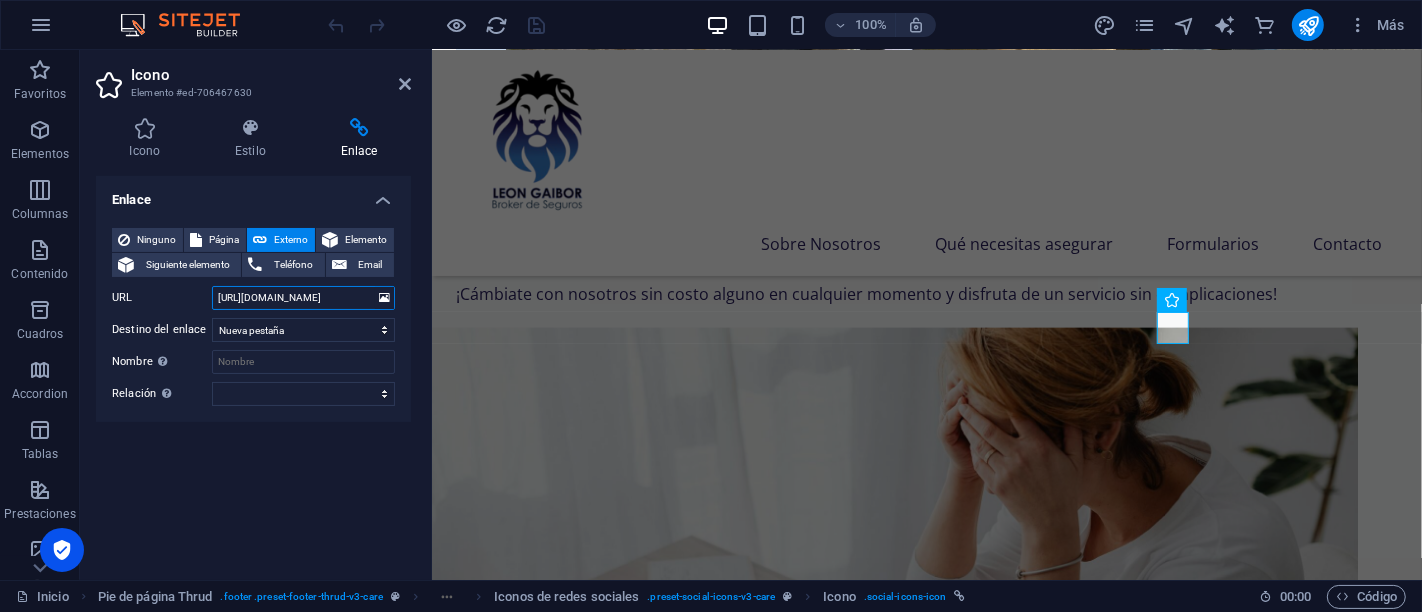 click on "[URL][DOMAIN_NAME]" at bounding box center [303, 298] 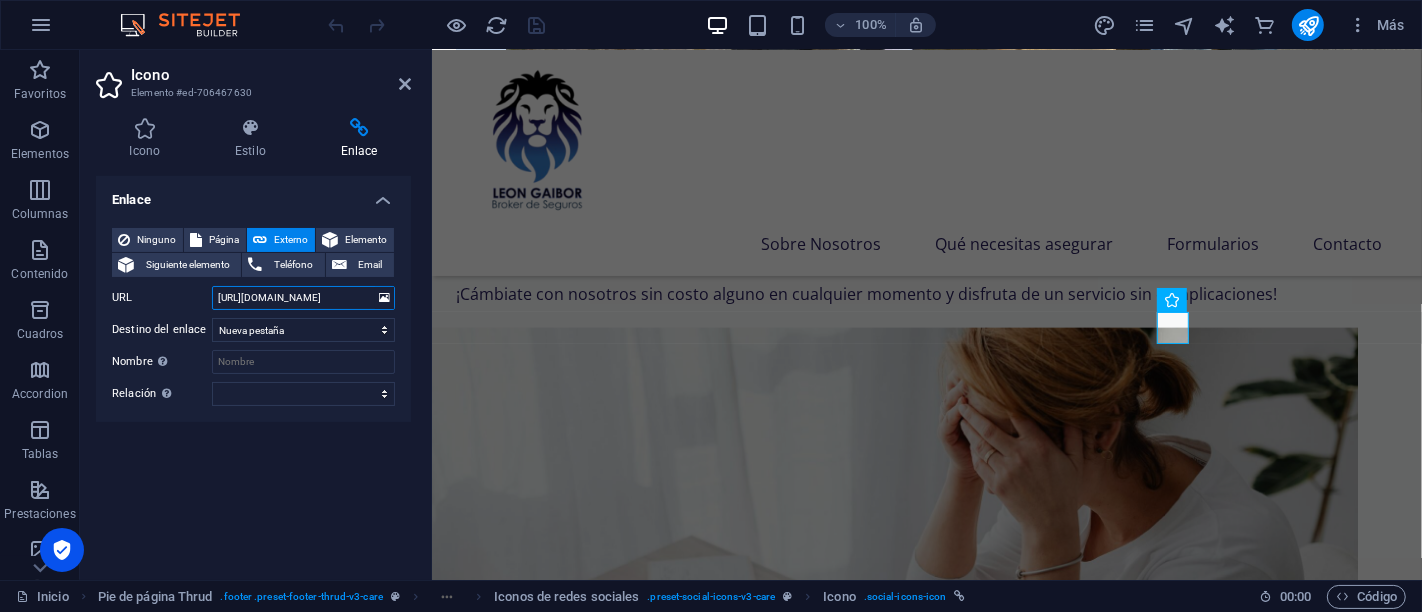 drag, startPoint x: 369, startPoint y: 304, endPoint x: 124, endPoint y: 278, distance: 246.37573 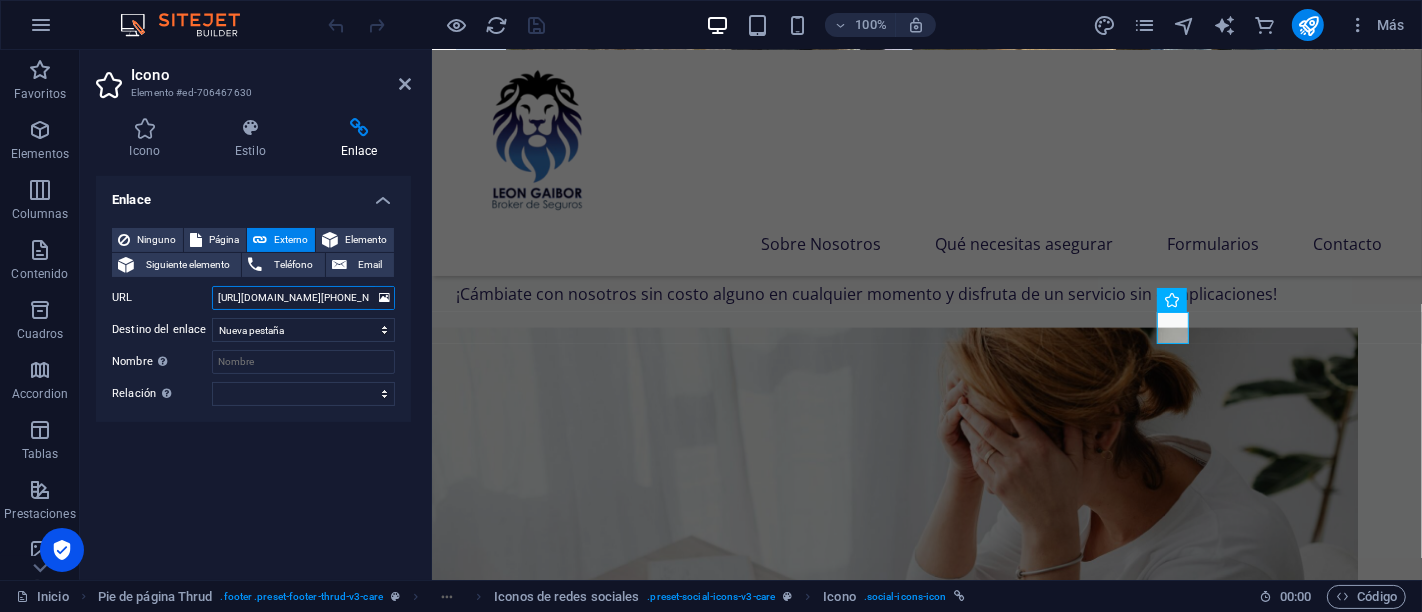 scroll, scrollTop: 0, scrollLeft: 287, axis: horizontal 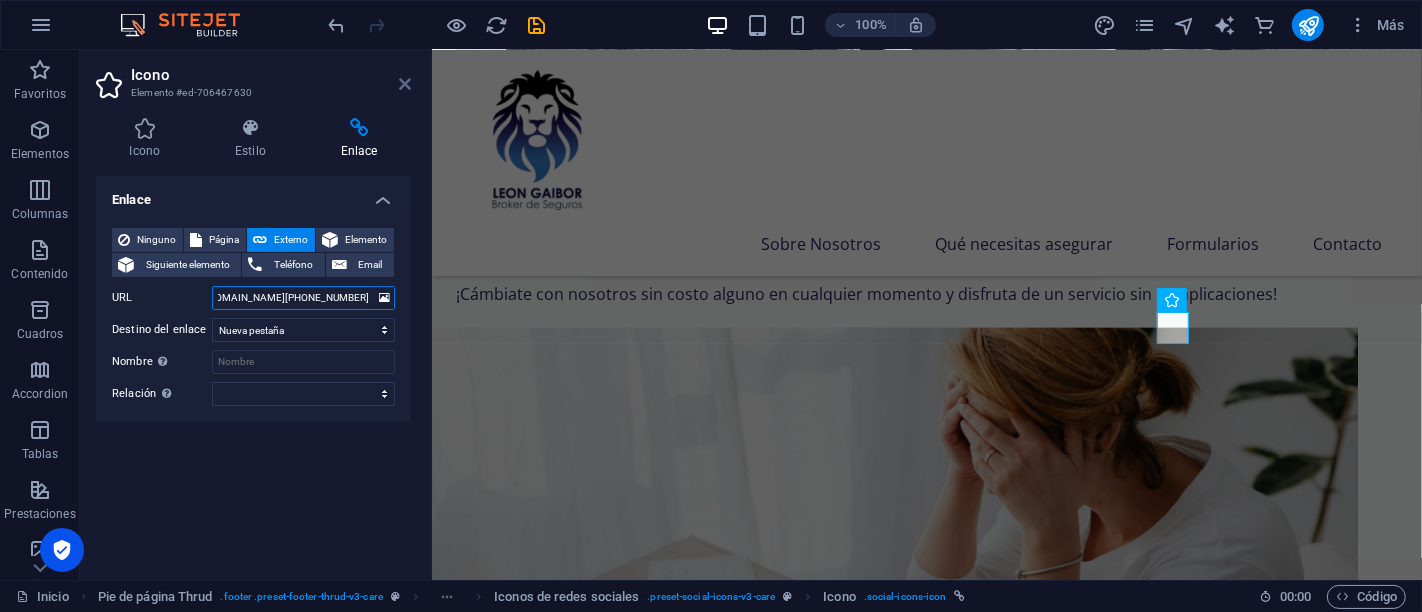 type on "[URL][DOMAIN_NAME][PHONE_NUMBER]" 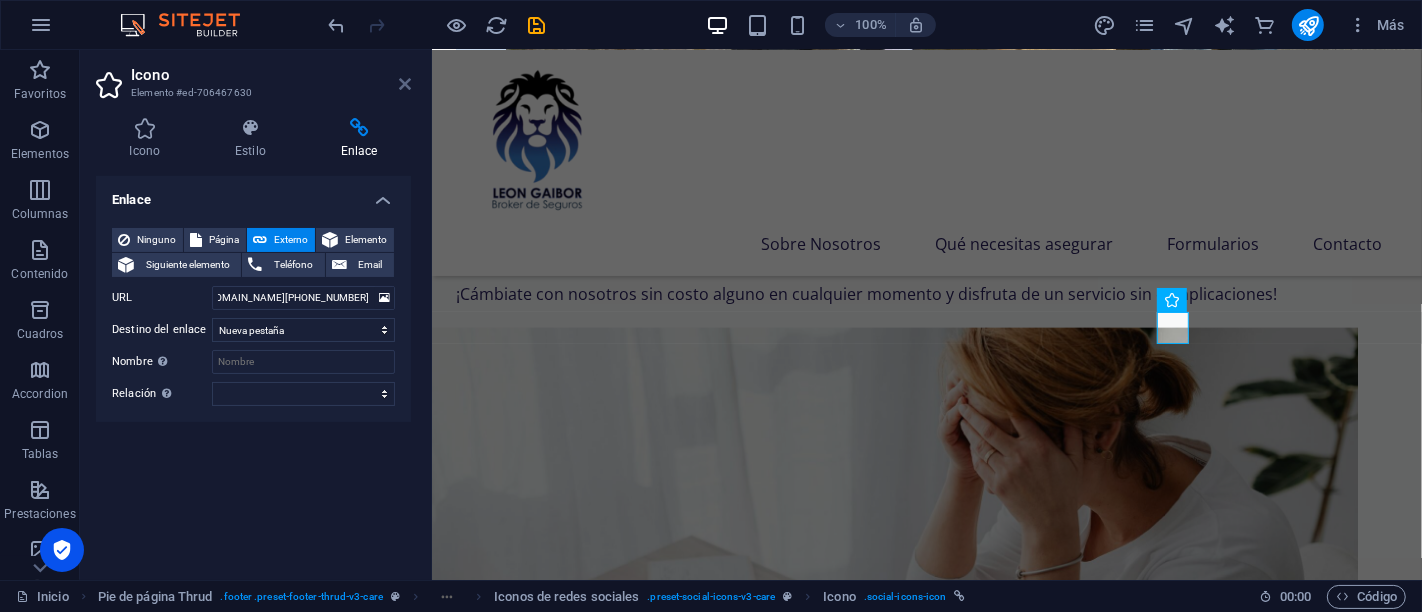 scroll, scrollTop: 0, scrollLeft: 0, axis: both 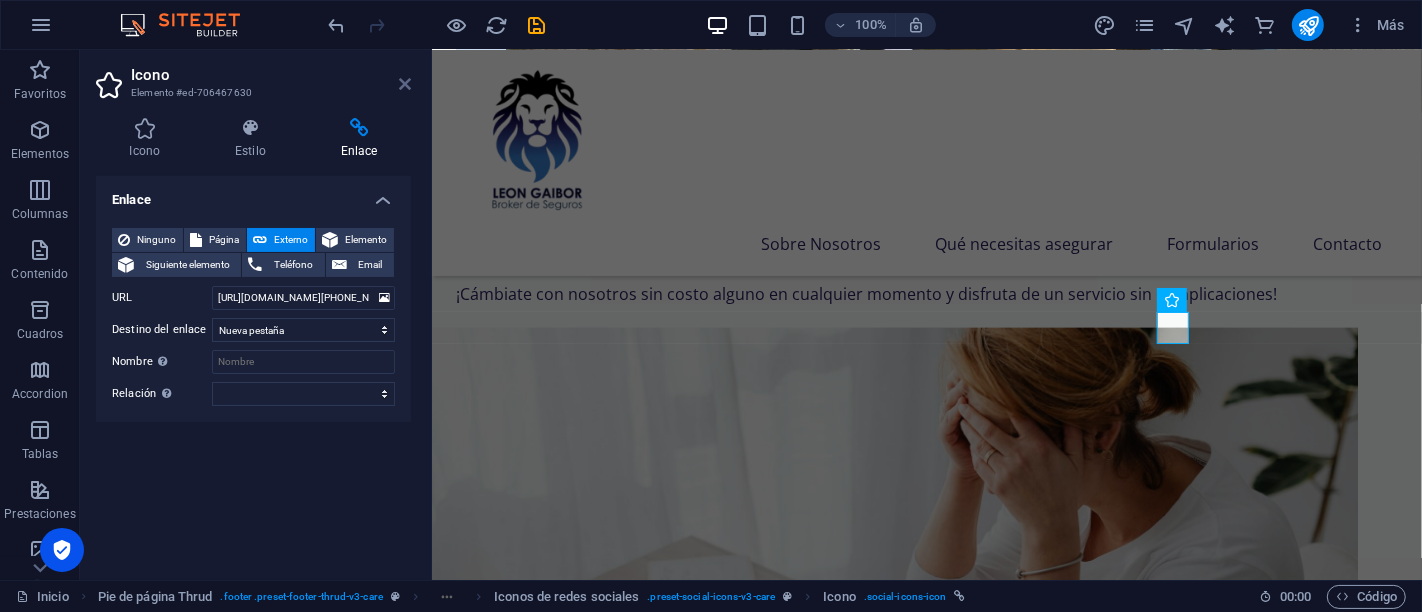click at bounding box center (405, 84) 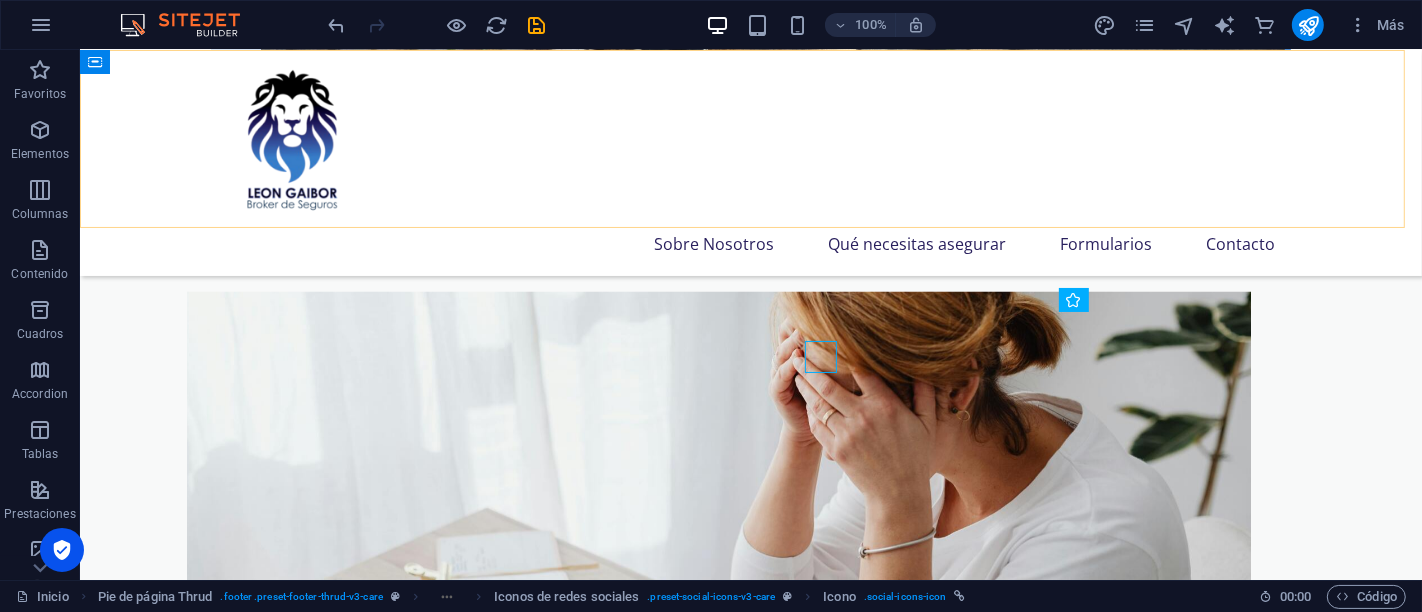 scroll, scrollTop: 2345, scrollLeft: 0, axis: vertical 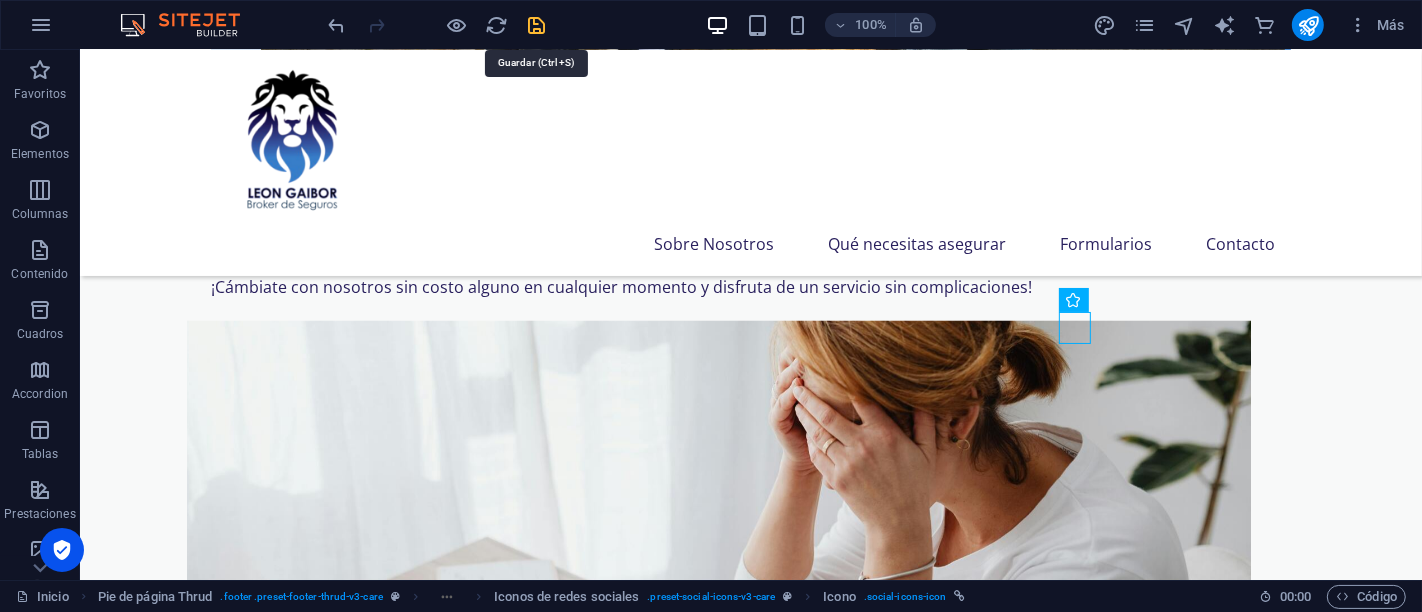 click at bounding box center (537, 25) 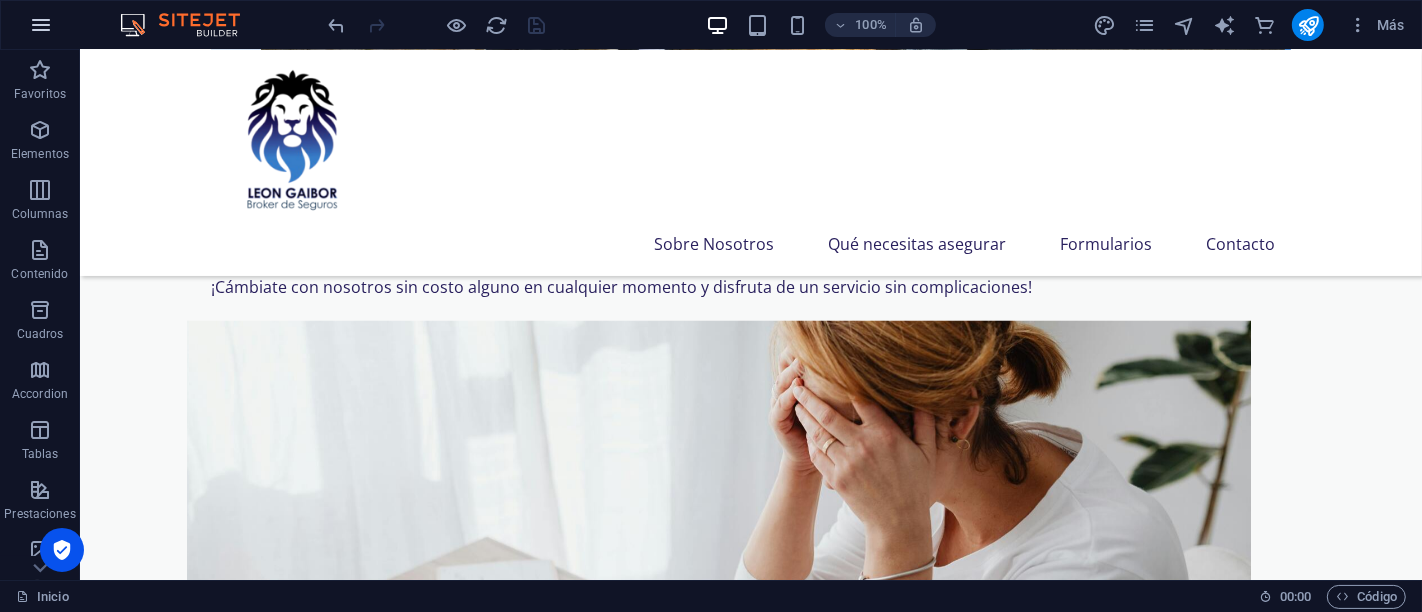 click at bounding box center (41, 25) 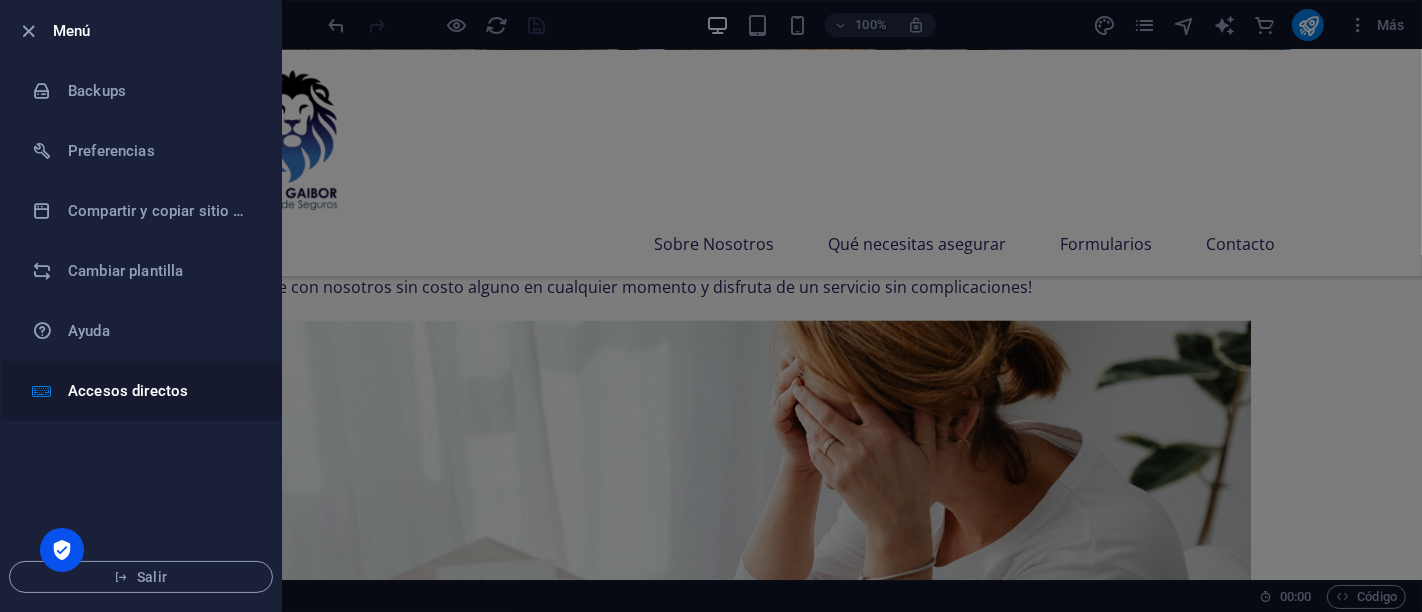 click on "Accesos directos" at bounding box center [160, 391] 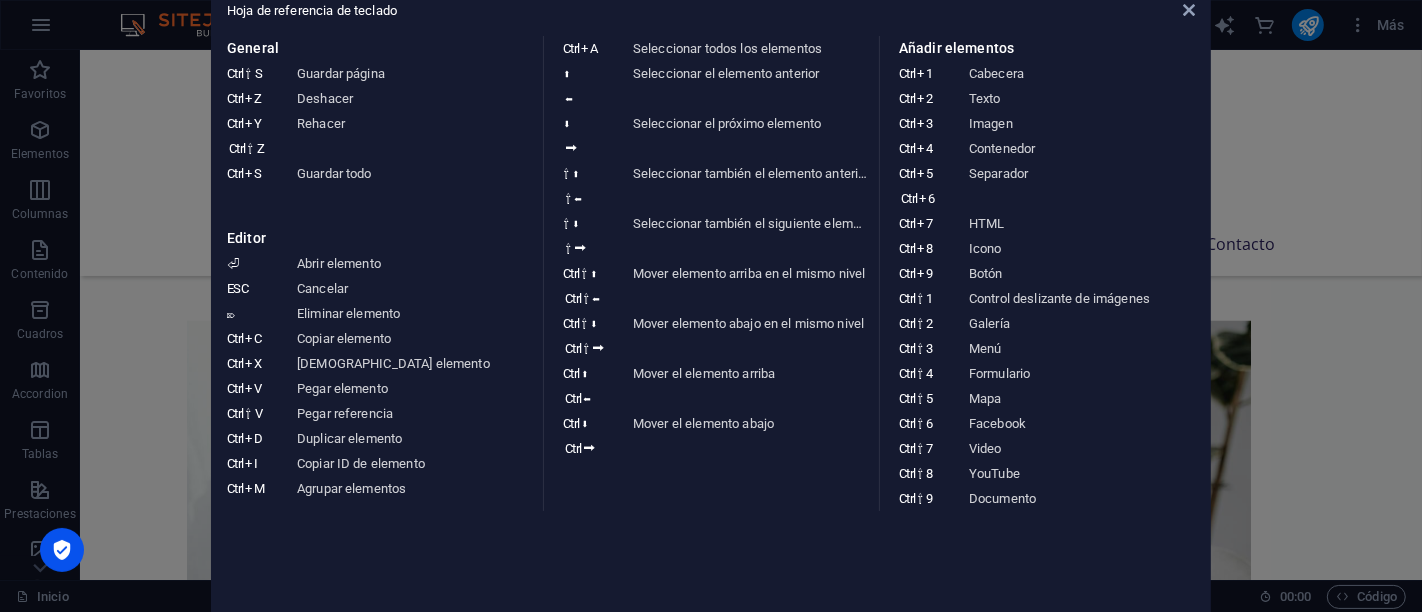 click on "Hoja de referencia de teclado General Ctrl ⇧ S Guardar página Ctrl Z Deshacer Ctrl Y Ctrl ⇧ Z Rehacer Ctrl S Guardar todo Editor ⏎ Abrir elemento ESC Cancelar ⌦ Eliminar elemento Ctrl C Copiar elemento Ctrl X Cortar elemento Ctrl V Pegar elemento Ctrl ⇧ V Pegar referencia Ctrl D Duplicar elemento Ctrl I Copiar ID de elemento Ctrl M Agrupar elementos Ctrl A Seleccionar todos los elementos ⬆ ⬅ Seleccionar el elemento anterior ⬇ ⮕ Seleccionar el próximo elemento ⇧ ⬆ ⇧ ⬅ Seleccionar también el elemento anterior ⇧ ⬇ ⇧ ⮕ Seleccionar también el siguiente elemento Ctrl ⇧ ⬆ Ctrl ⇧ ⬅ Mover elemento arriba en el mismo nivel Ctrl ⇧ ⬇ Ctrl ⇧ ⮕ Mover elemento abajo en el mismo nivel Ctrl ⬆ Ctrl ⬅ Mover el elemento arriba Ctrl ⬇ Ctrl ⮕ Mover el elemento abajo Añadir elementos Ctrl 1 Cabecera Ctrl 2 Texto Ctrl 3 Imagen Ctrl 4 Contenedor Ctrl 5 Ctrl 6 Separador Ctrl 7 HTML Ctrl 8 Icono Ctrl 9 Botón Ctrl ⇧ 1 Control deslizante de imágenes Ctrl ⇧ 2 Galería 3" 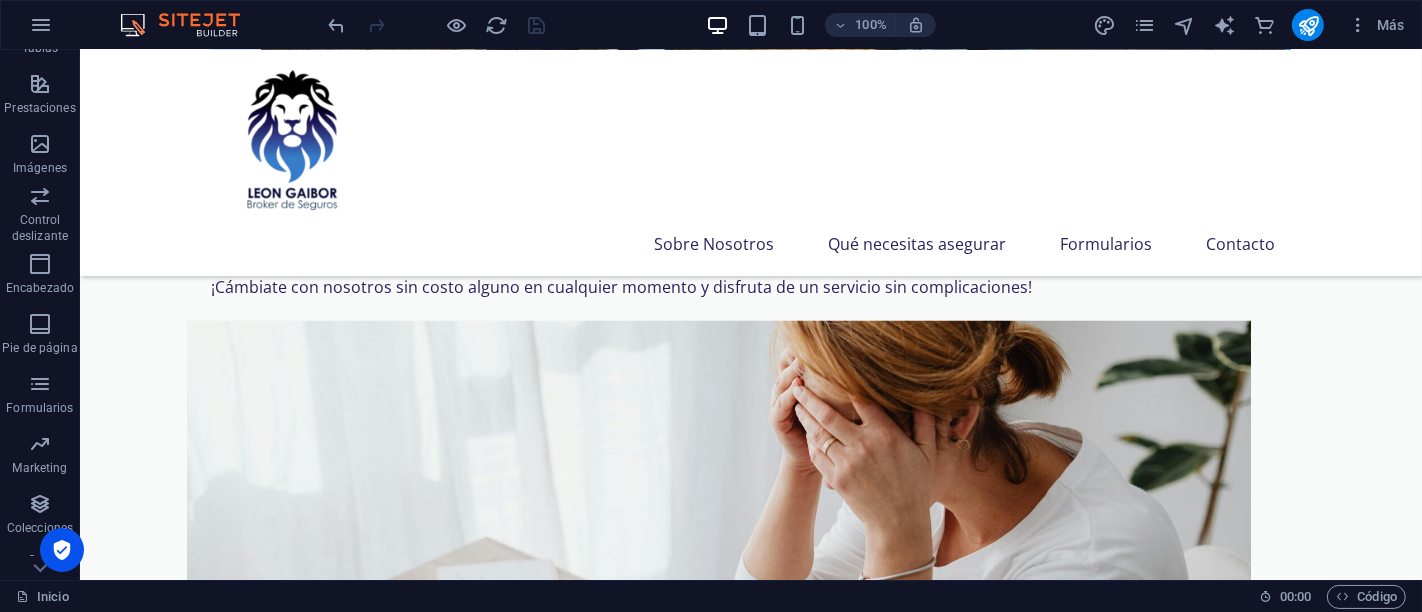 scroll, scrollTop: 428, scrollLeft: 0, axis: vertical 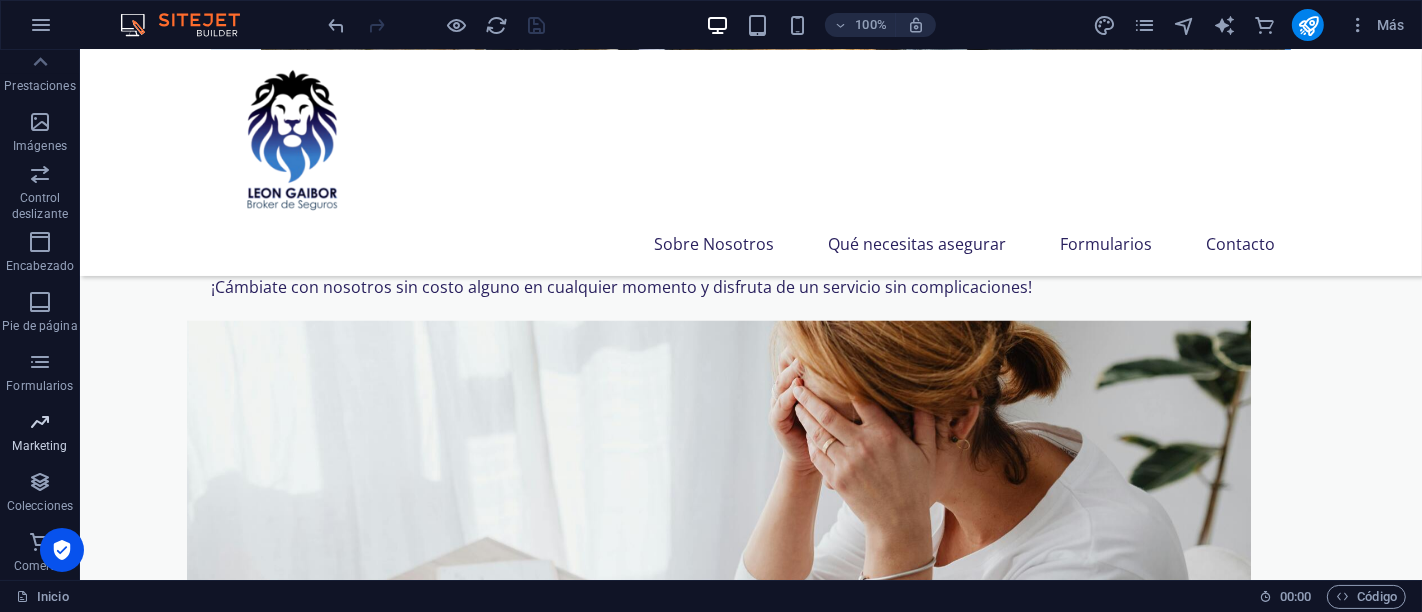 click on "Marketing" at bounding box center (39, 446) 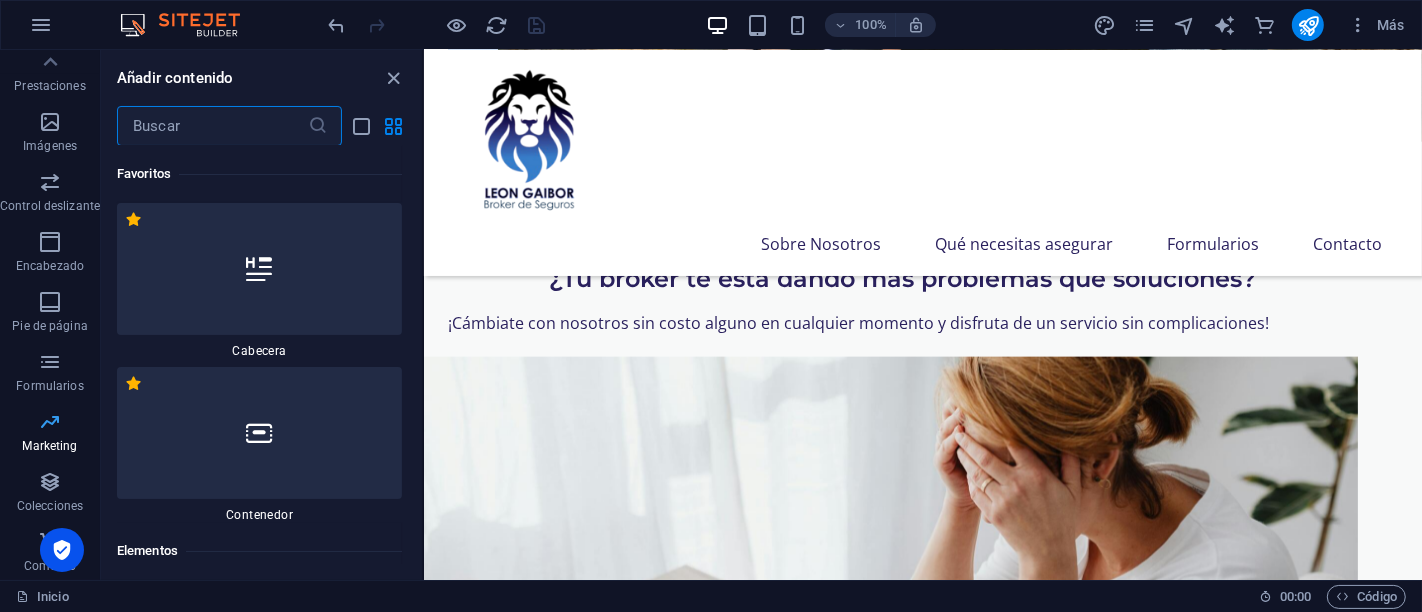 scroll, scrollTop: 2374, scrollLeft: 0, axis: vertical 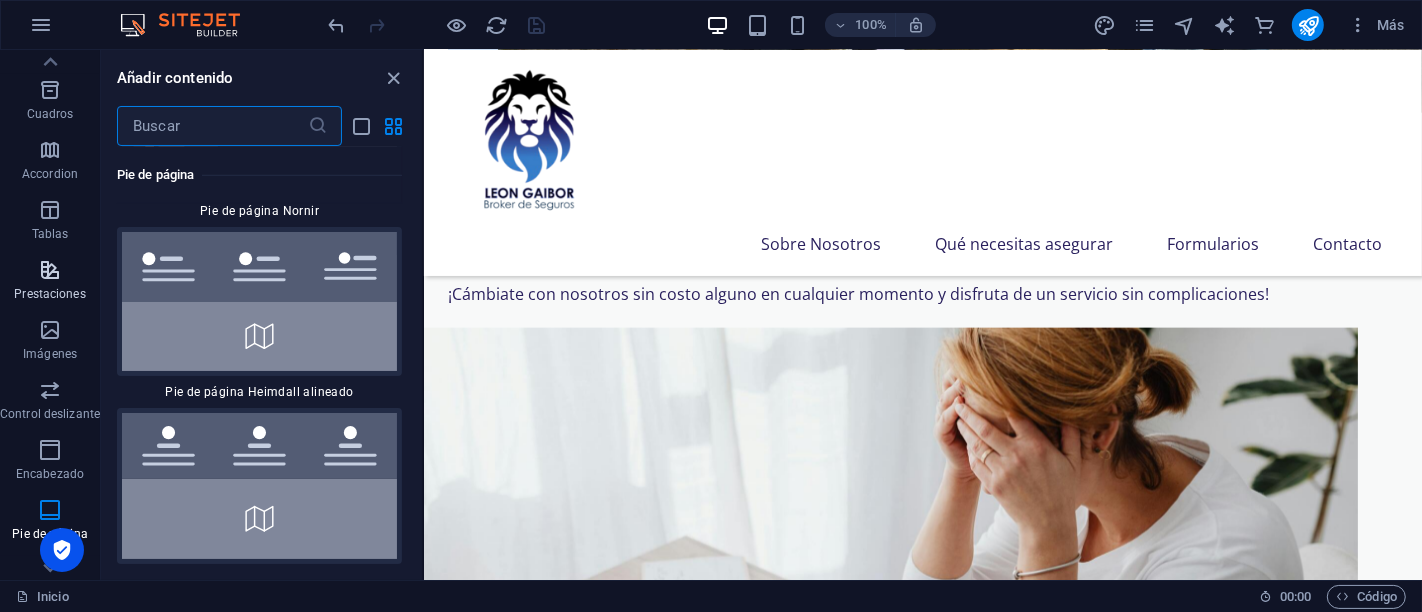 click on "Prestaciones" at bounding box center (50, 282) 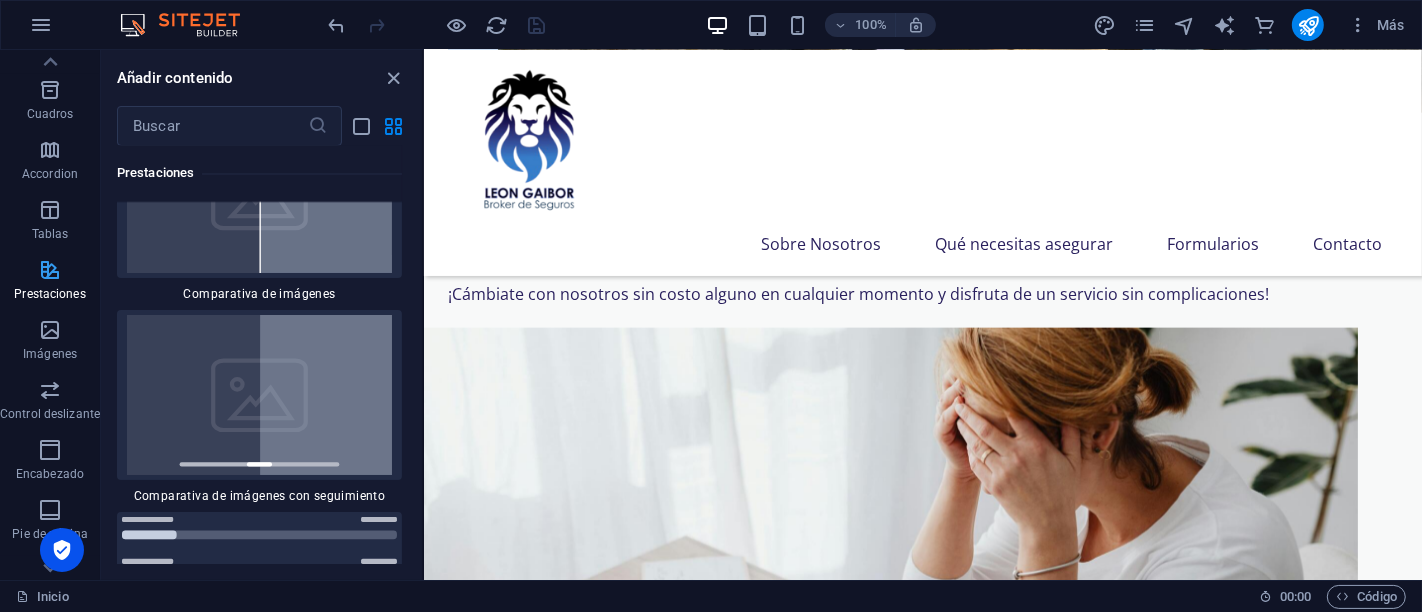 scroll, scrollTop: 16060, scrollLeft: 0, axis: vertical 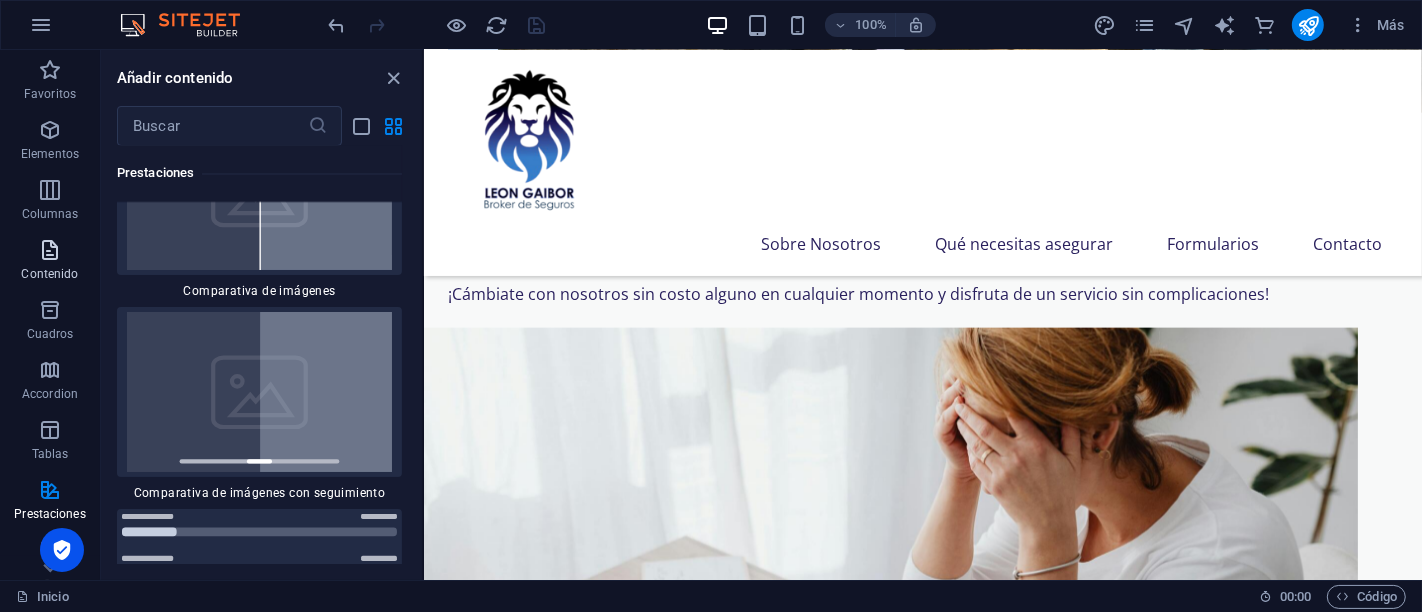 click on "Contenido" at bounding box center [50, 274] 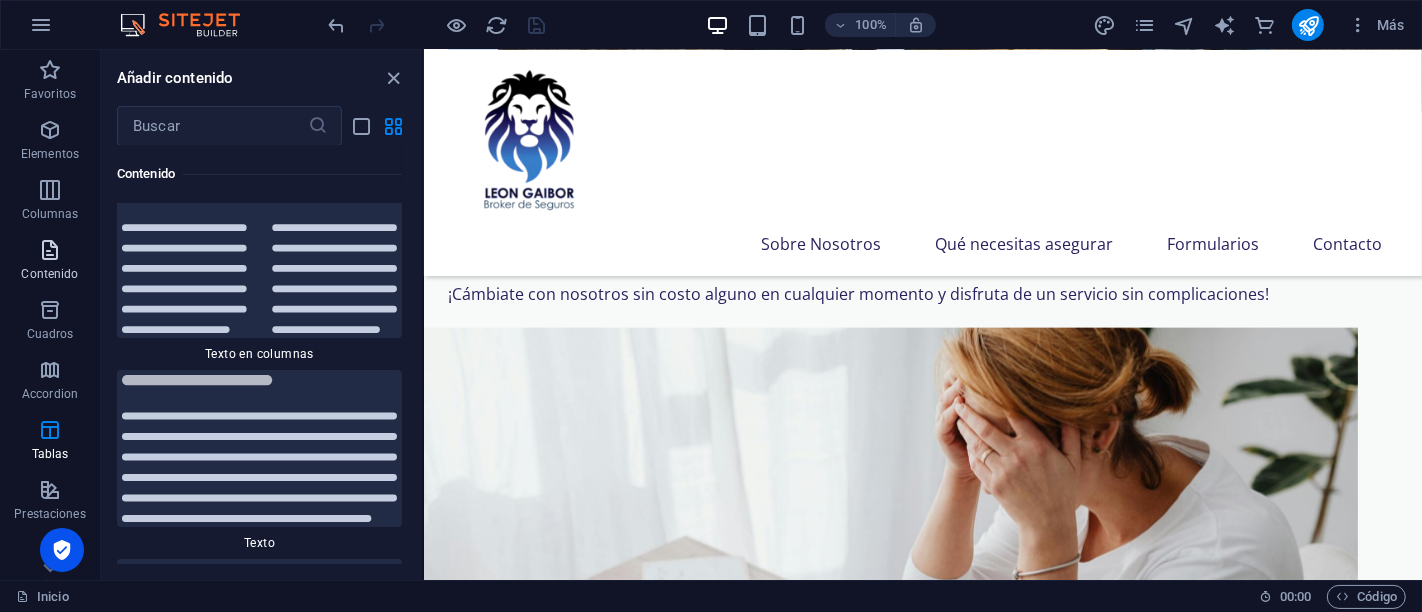 scroll, scrollTop: 6805, scrollLeft: 0, axis: vertical 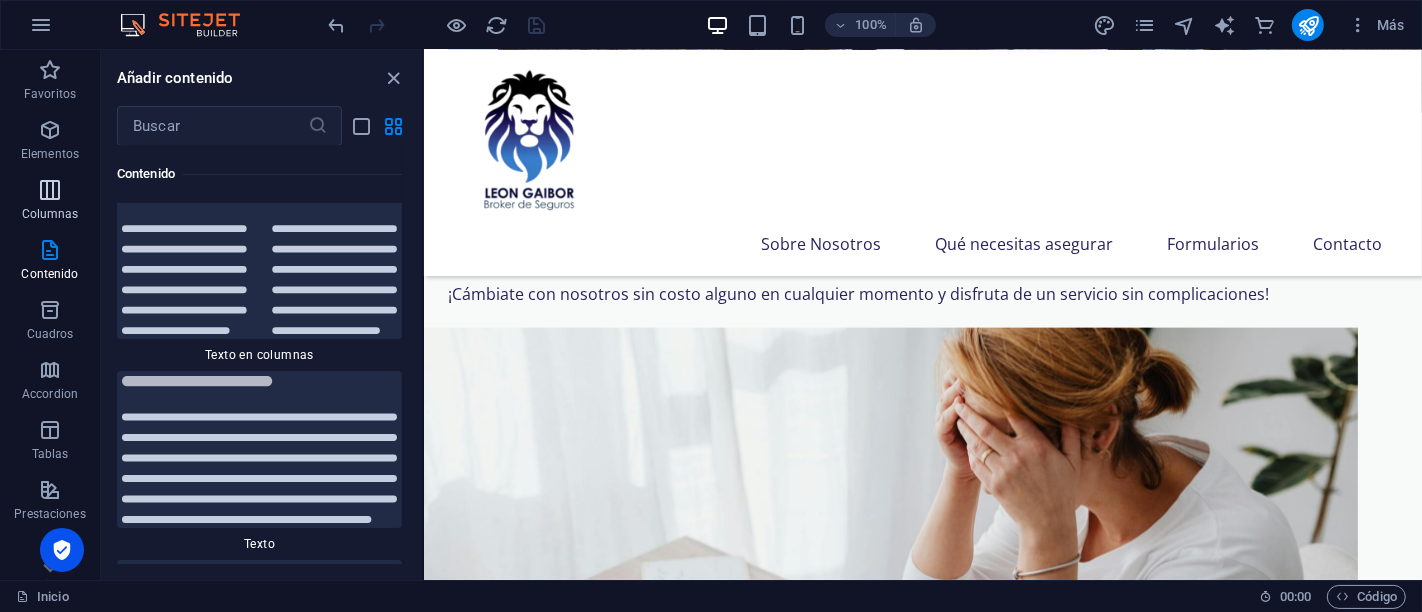 click on "Columnas" at bounding box center [50, 214] 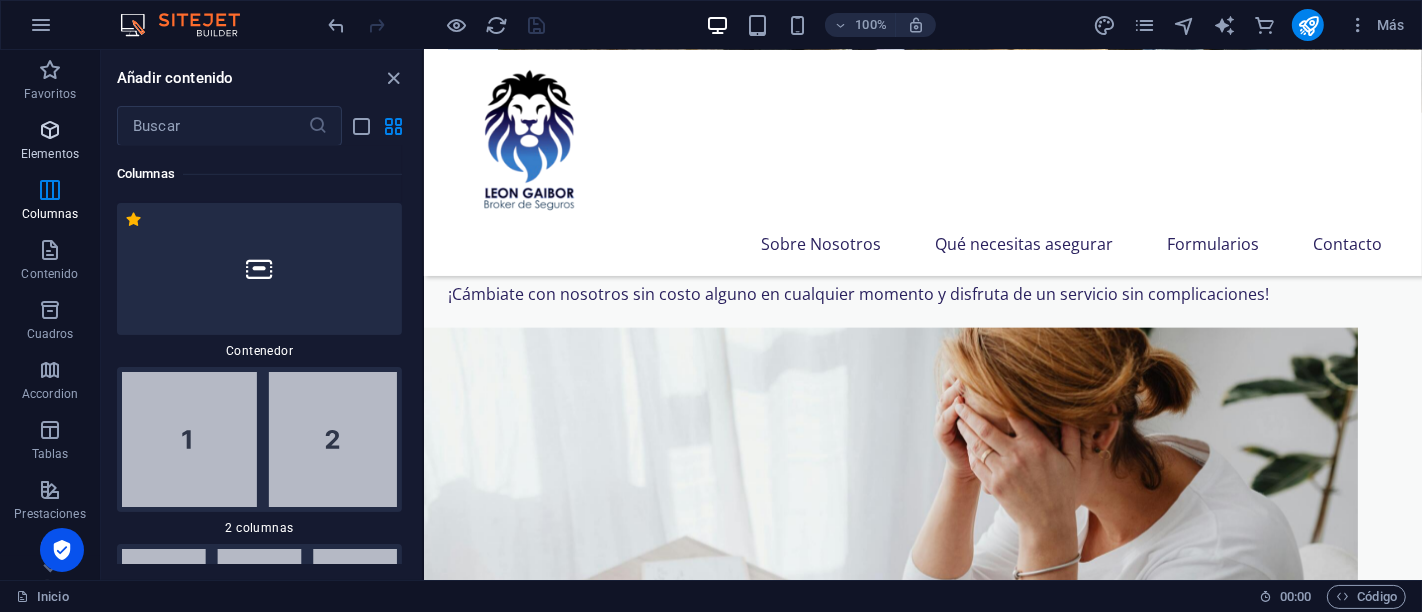 click on "Elementos" at bounding box center [50, 154] 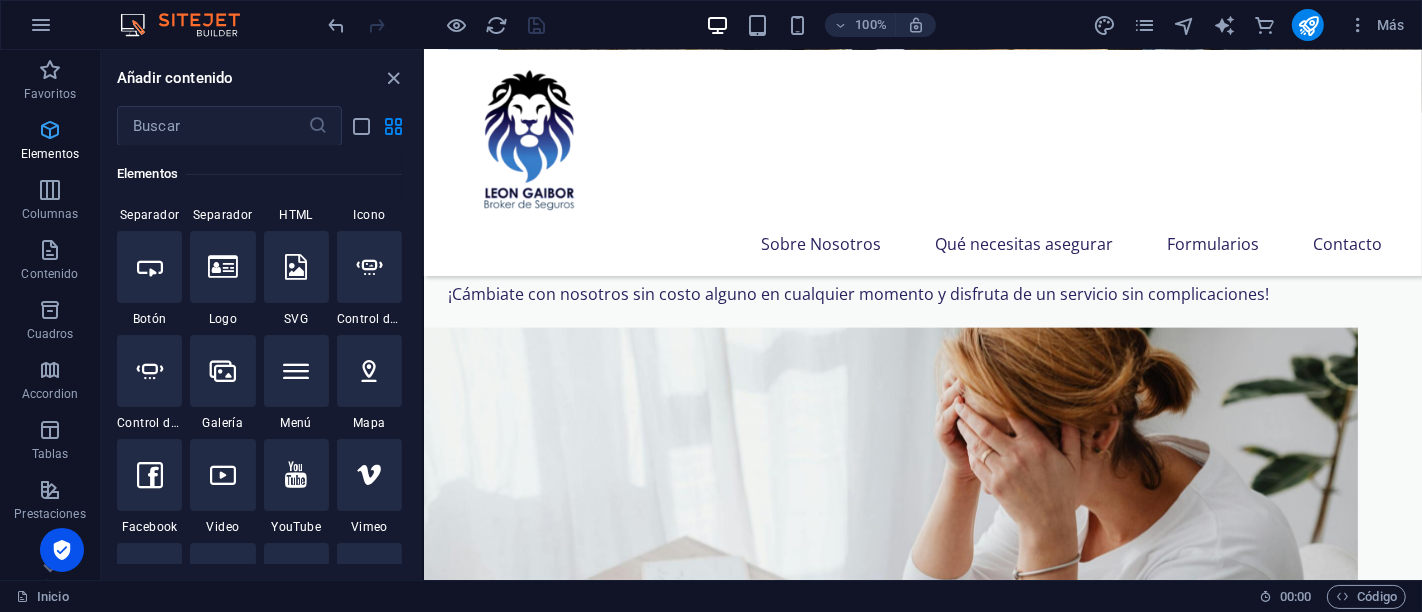scroll, scrollTop: 564, scrollLeft: 0, axis: vertical 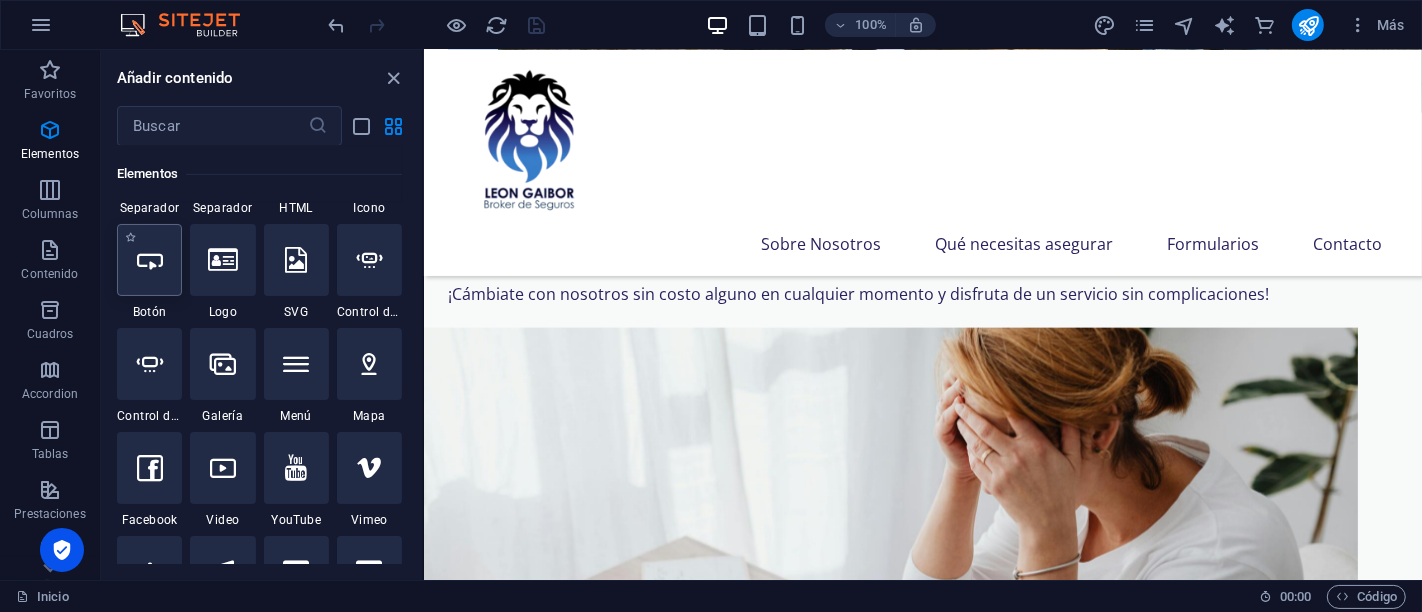 click at bounding box center (150, 260) 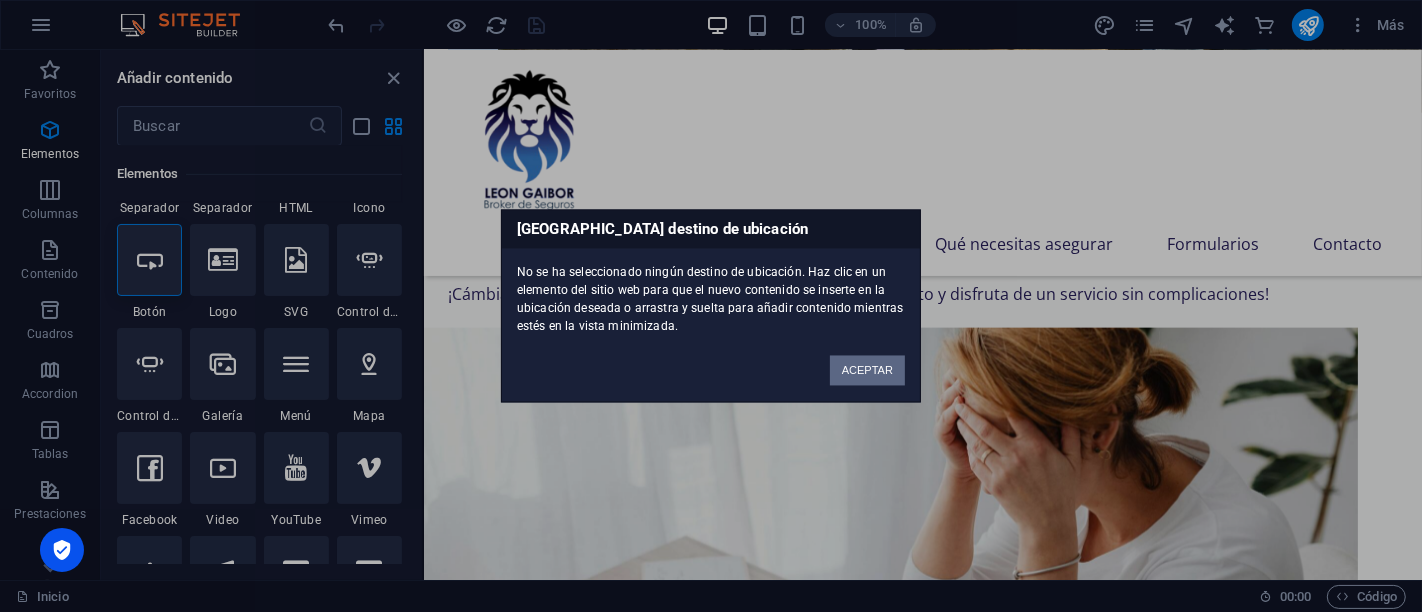 click on "ACEPTAR" at bounding box center [867, 371] 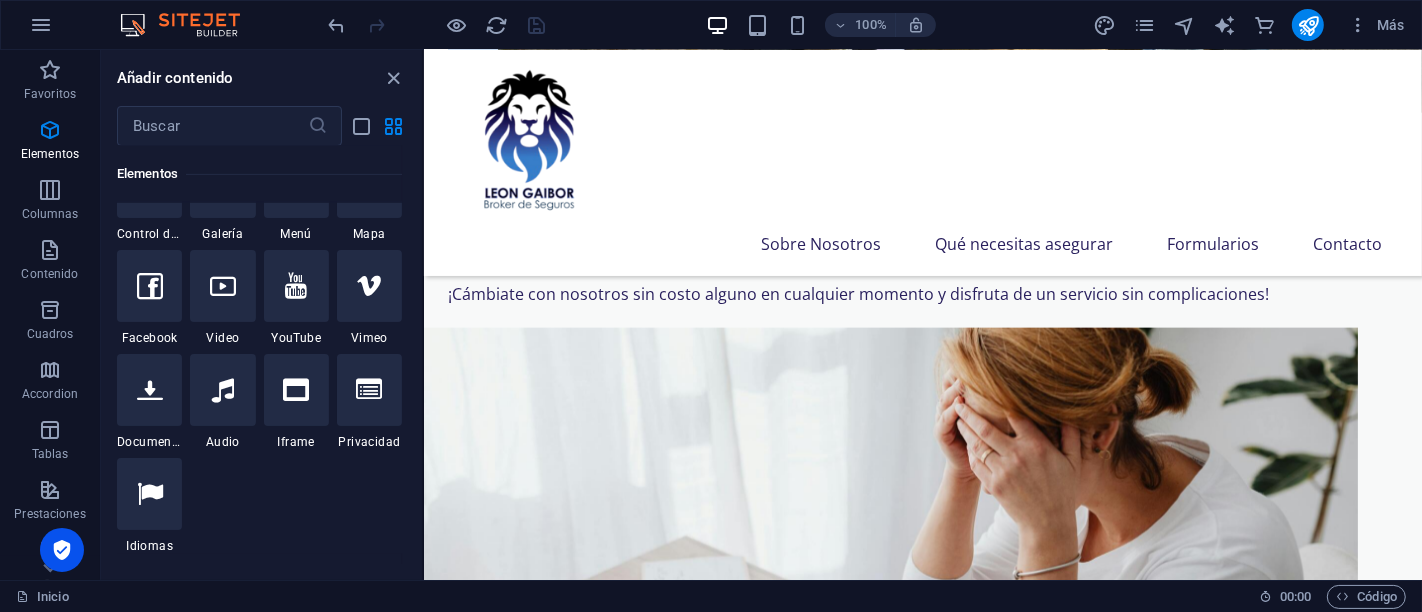 scroll, scrollTop: 752, scrollLeft: 0, axis: vertical 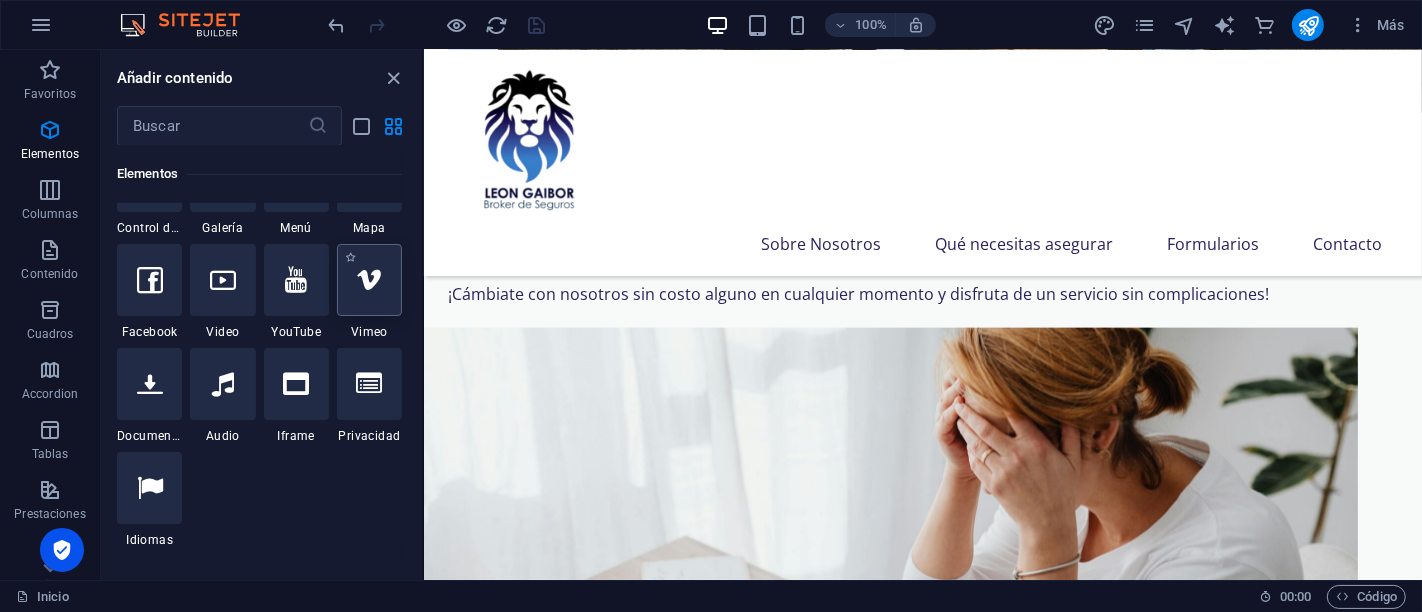 click at bounding box center [369, 280] 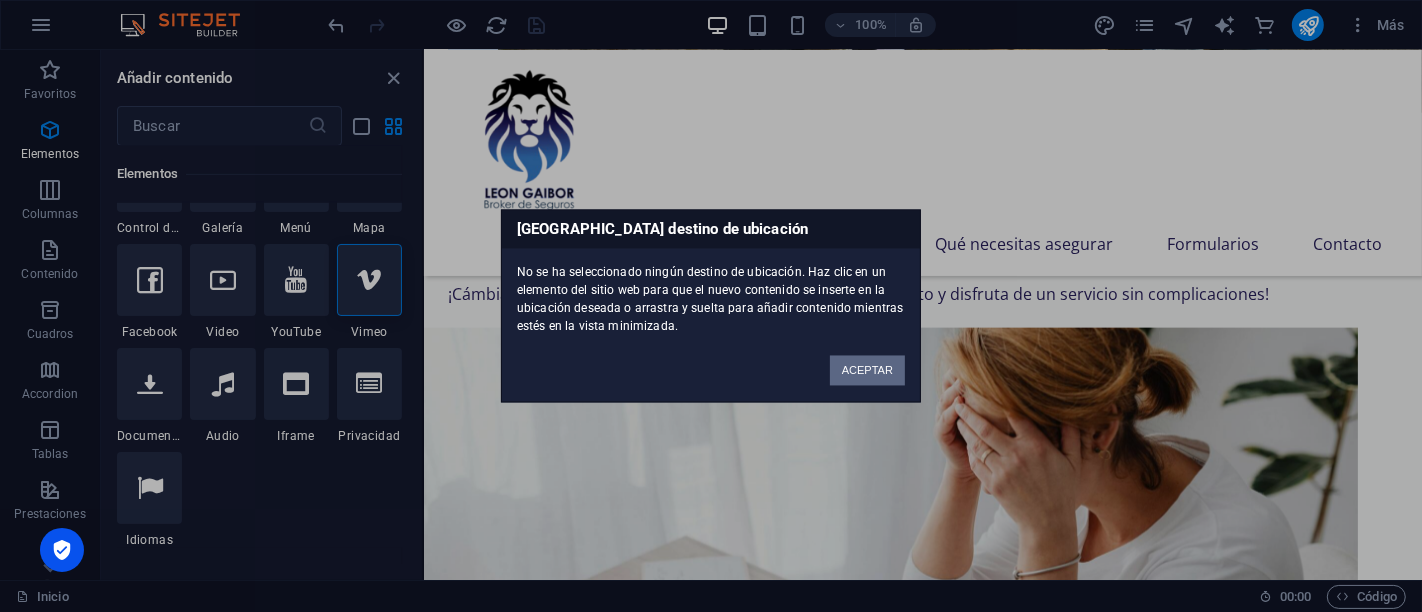 click on "ACEPTAR" at bounding box center [867, 371] 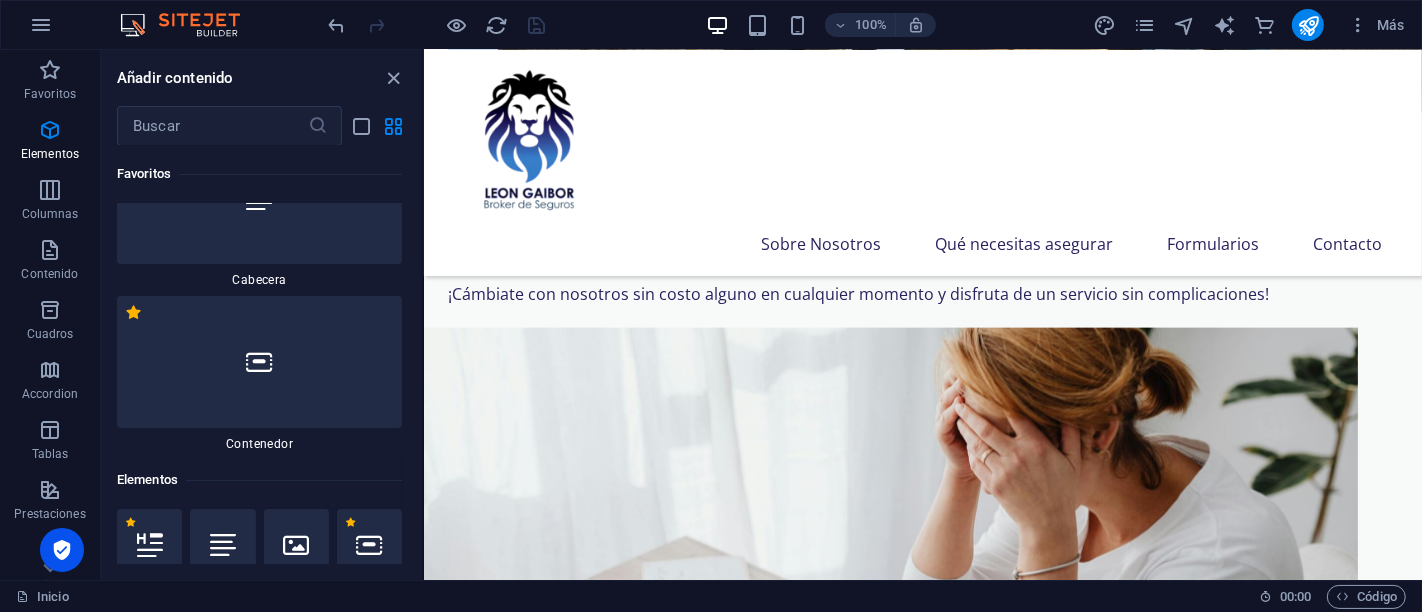 scroll, scrollTop: 0, scrollLeft: 0, axis: both 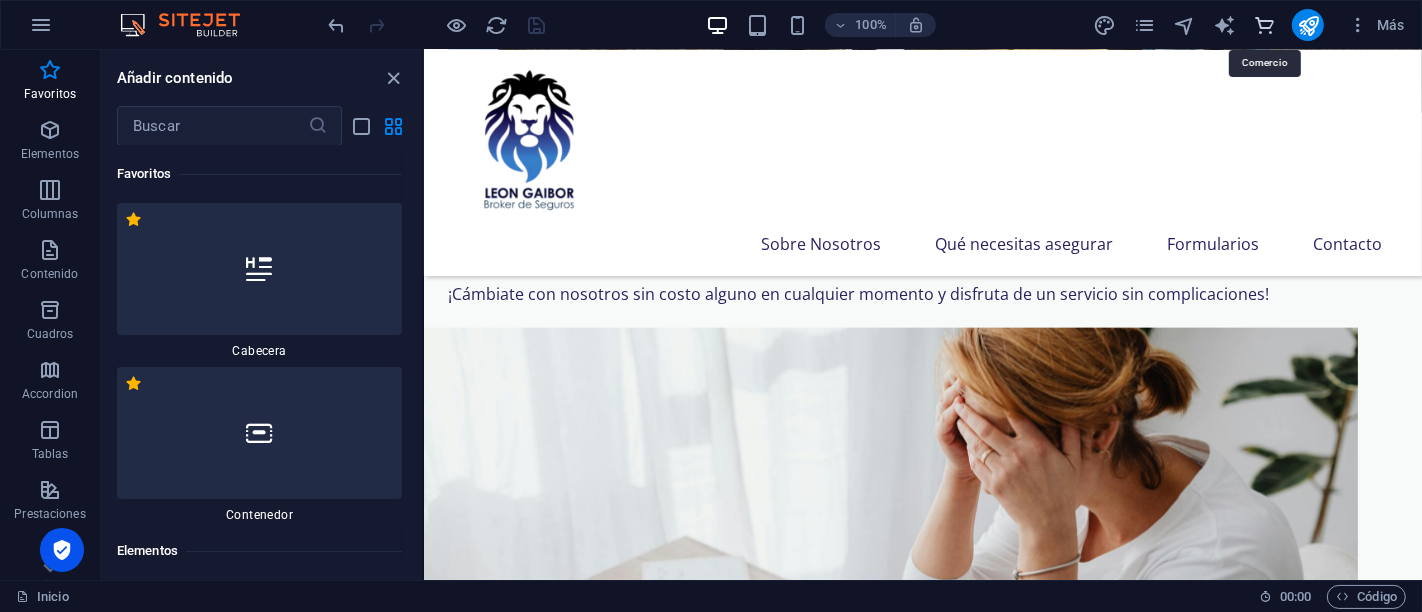 click at bounding box center [1264, 25] 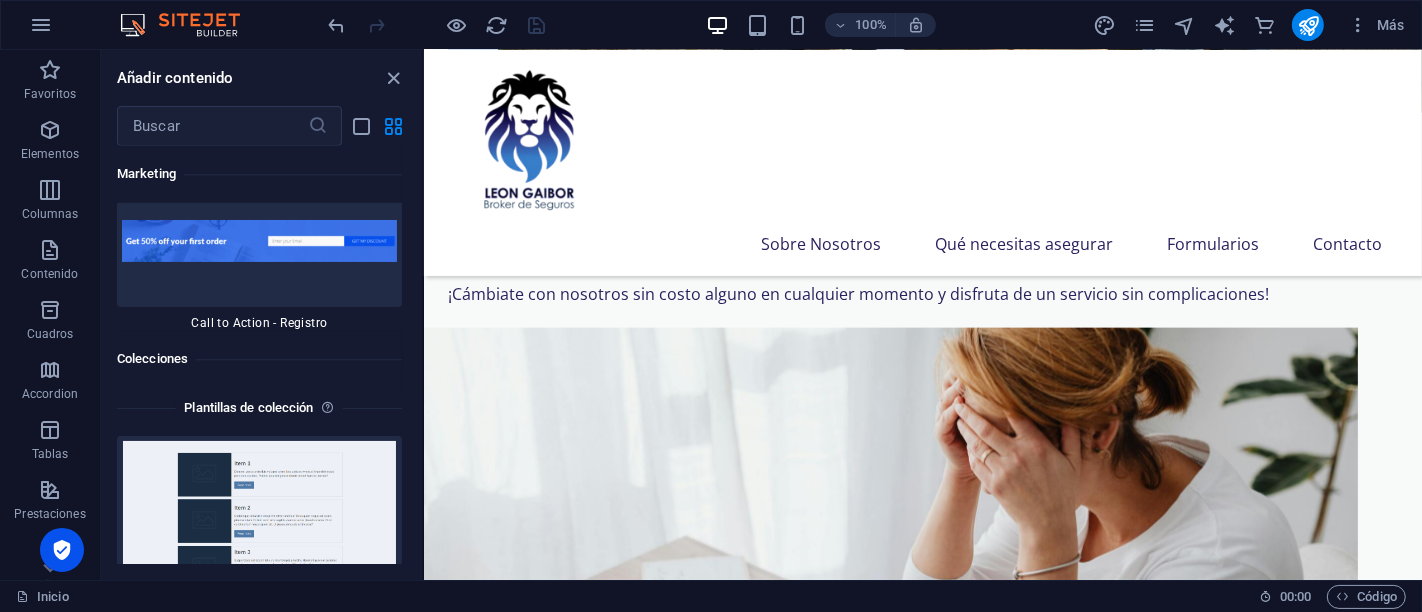 scroll, scrollTop: 36420, scrollLeft: 0, axis: vertical 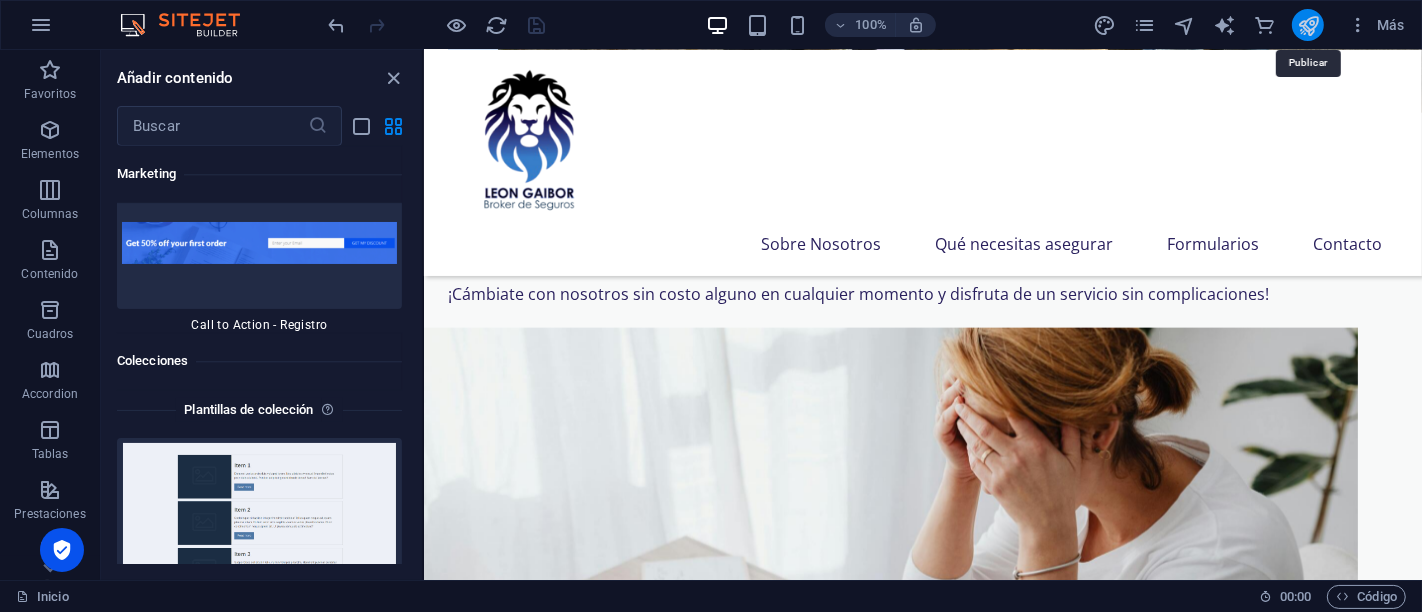 click at bounding box center (1308, 25) 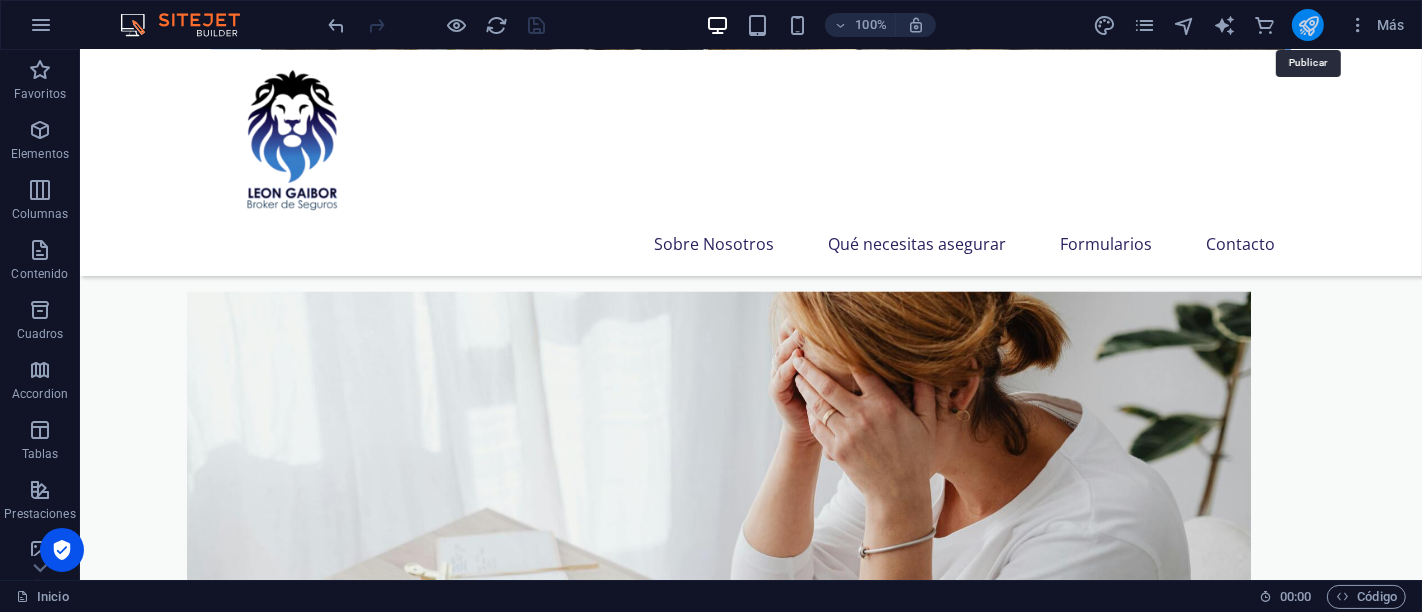 scroll, scrollTop: 2345, scrollLeft: 0, axis: vertical 